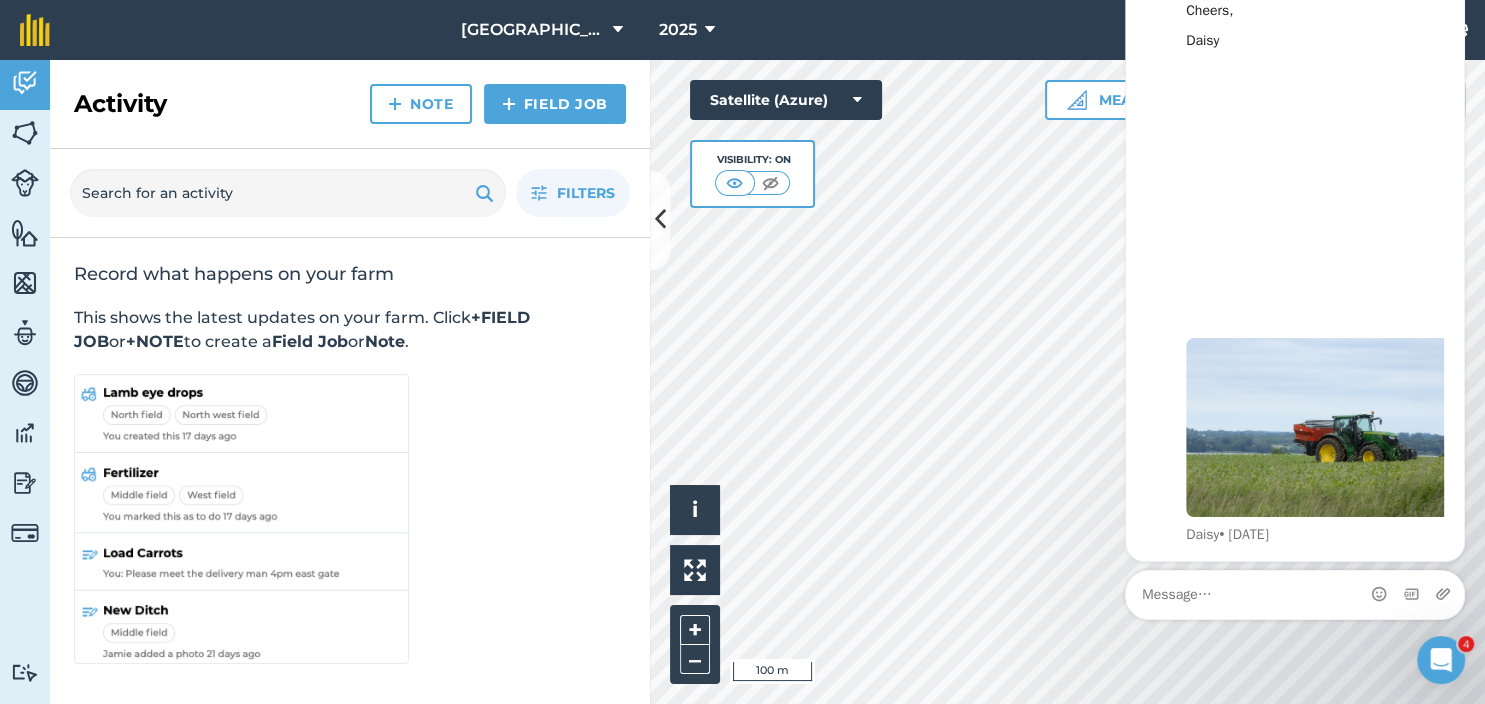 scroll, scrollTop: 0, scrollLeft: 0, axis: both 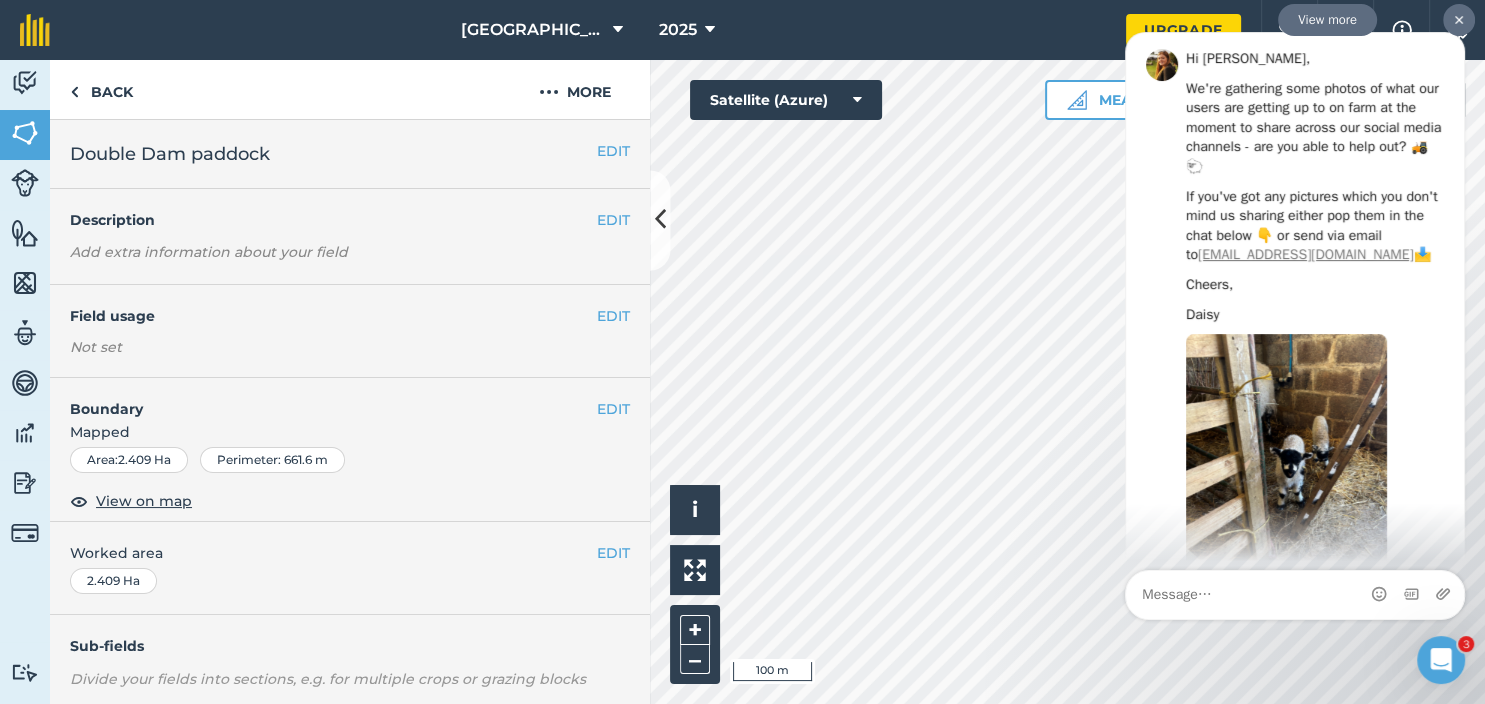 click at bounding box center [1459, 20] 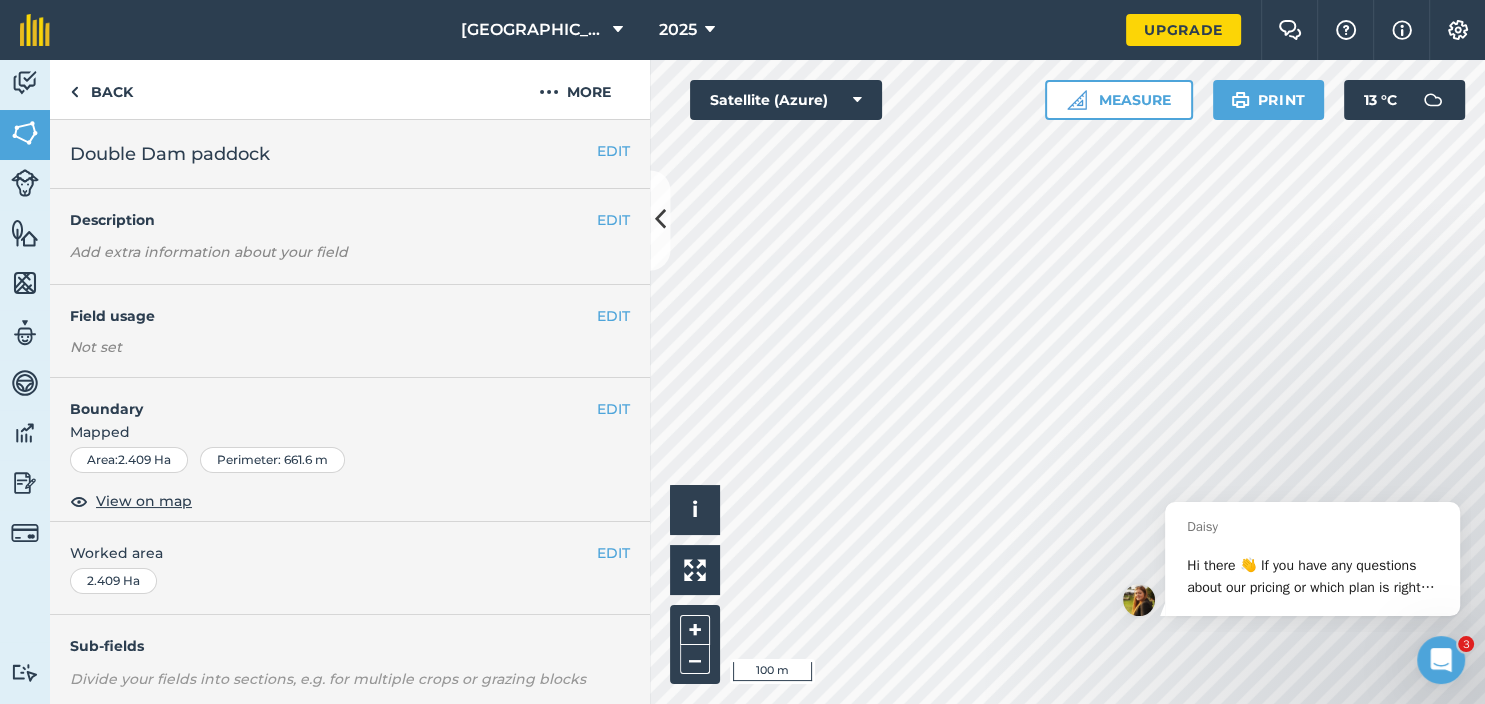 scroll, scrollTop: 0, scrollLeft: 0, axis: both 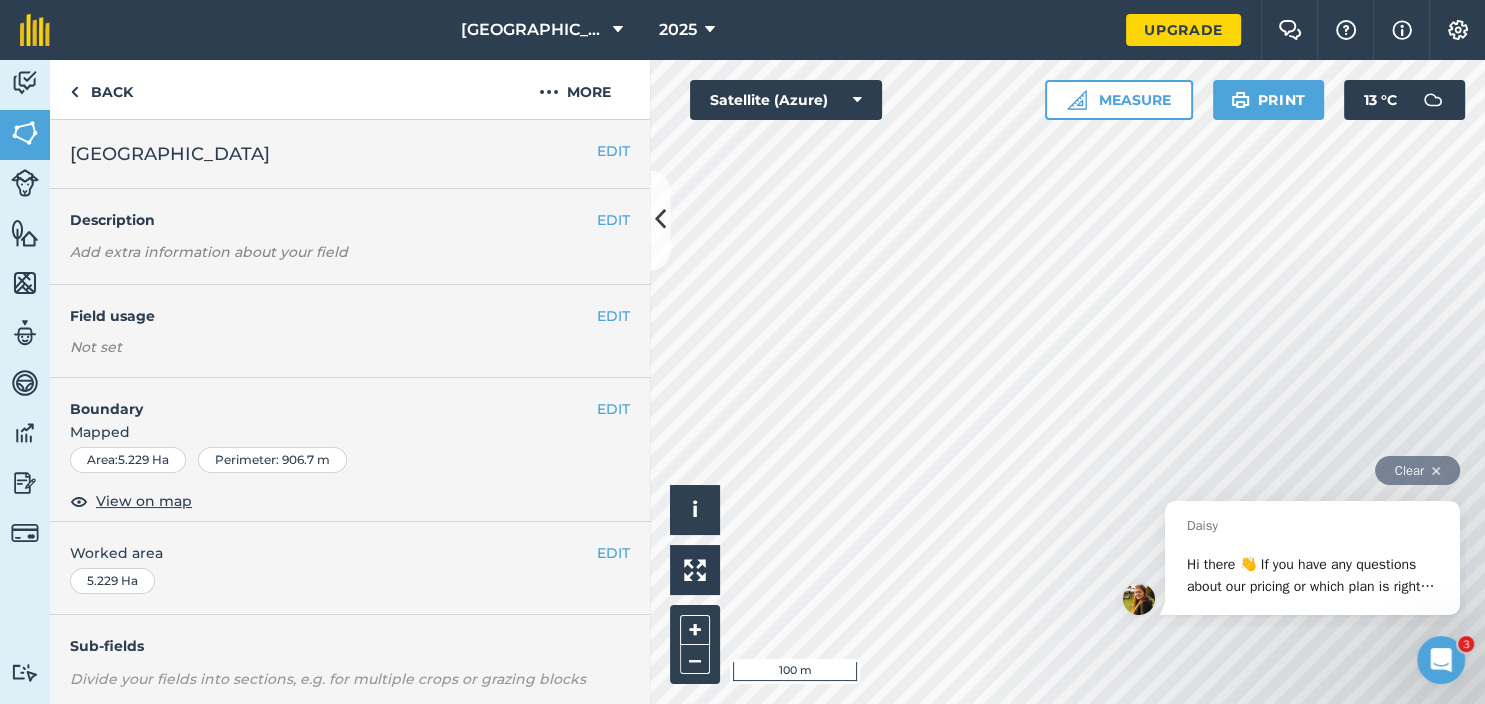 drag, startPoint x: 1167, startPoint y: 487, endPoint x: 875, endPoint y: 451, distance: 294.21082 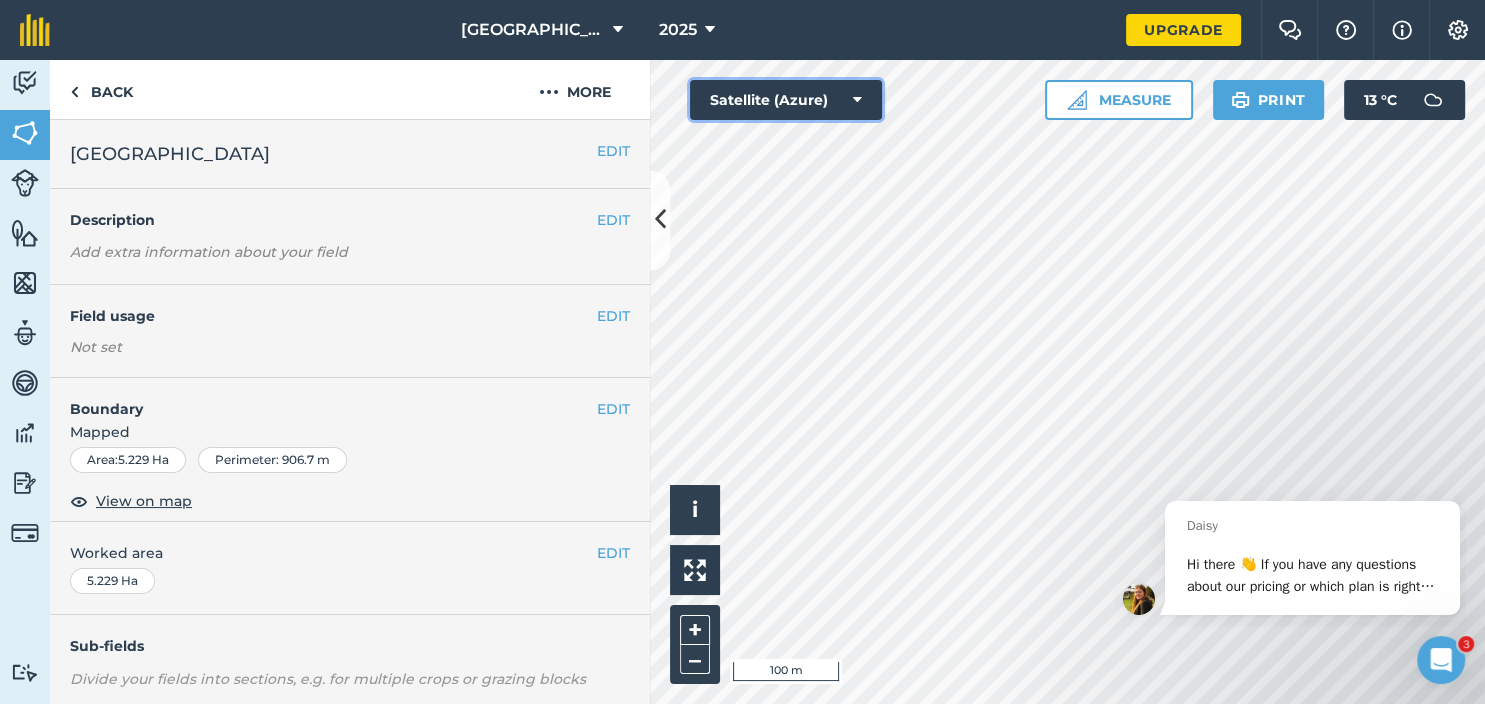 click on "Satellite (Azure)" at bounding box center [786, 100] 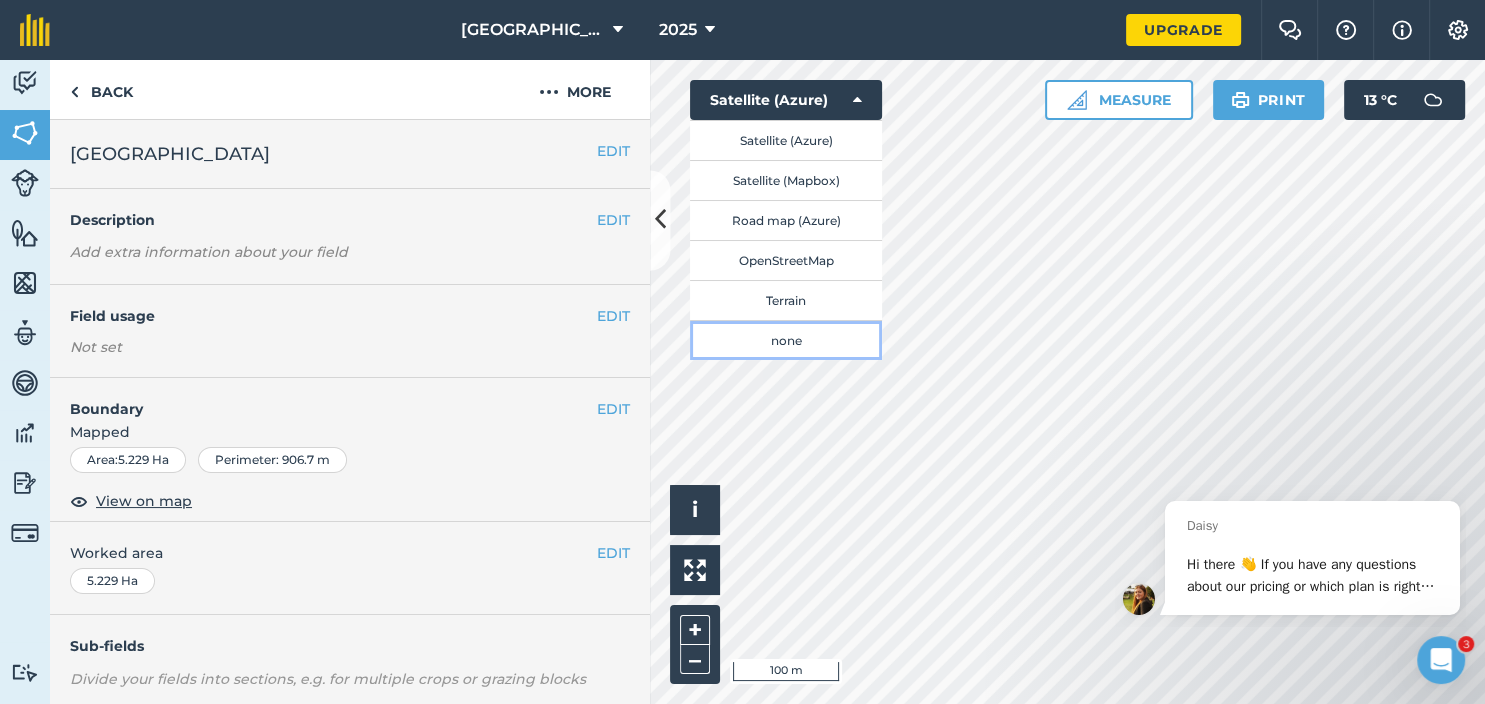 click on "none" at bounding box center (786, 340) 